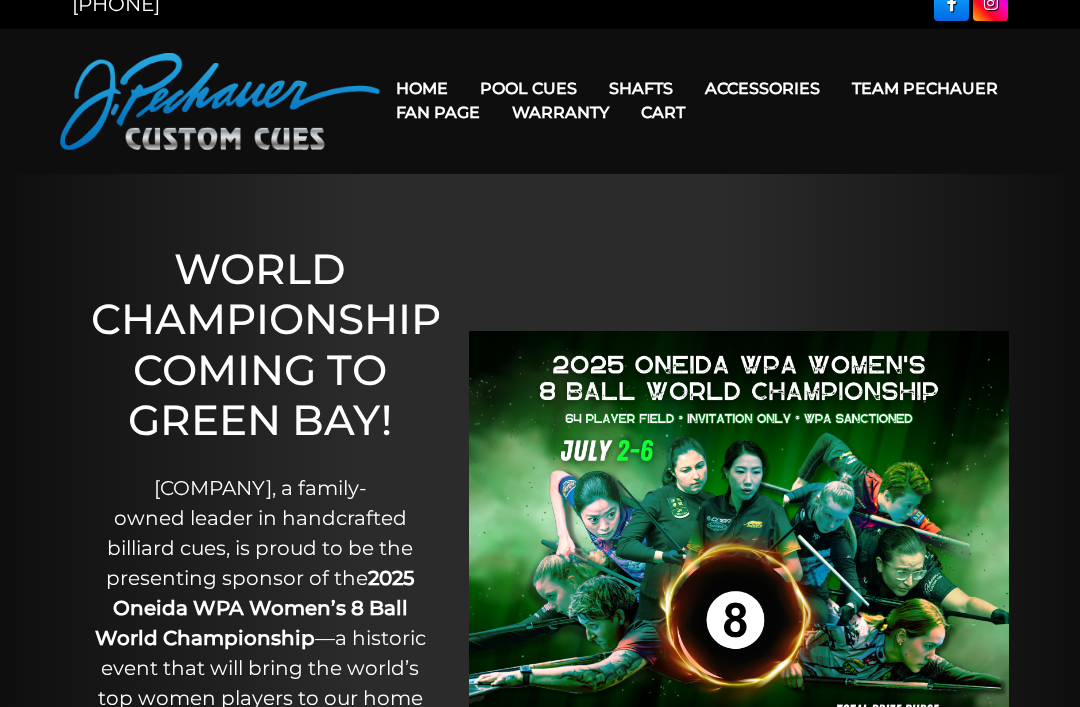 scroll, scrollTop: 0, scrollLeft: 0, axis: both 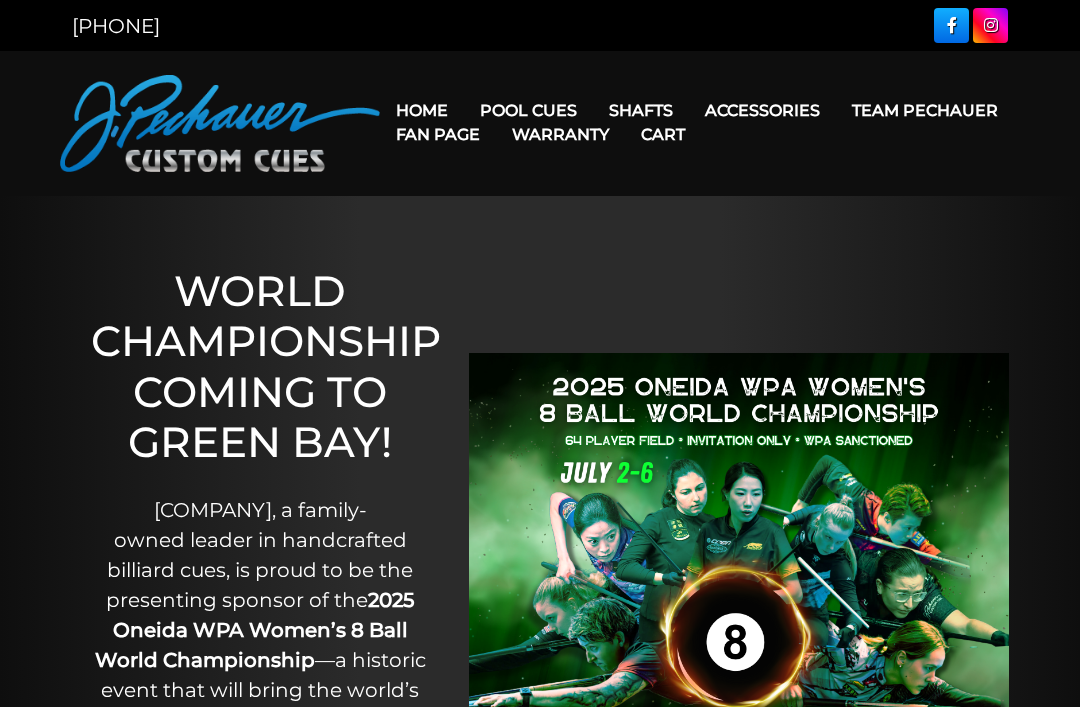 click on "JP Series (T) – NEW" at bounding box center [597, 167] 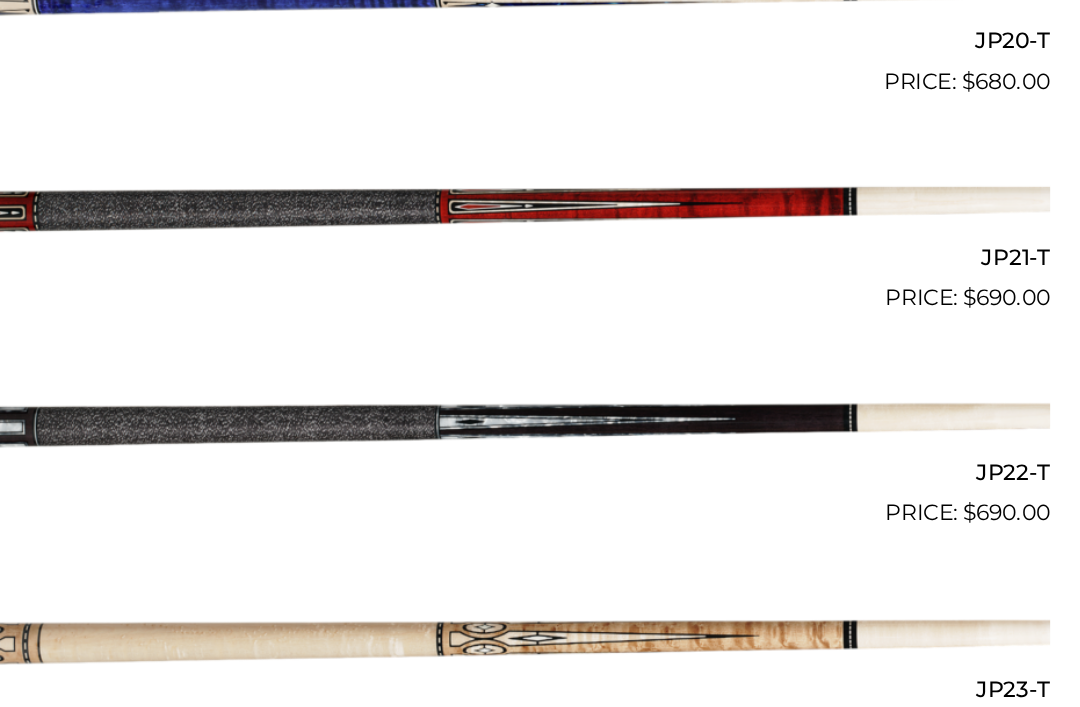 scroll, scrollTop: 3869, scrollLeft: 0, axis: vertical 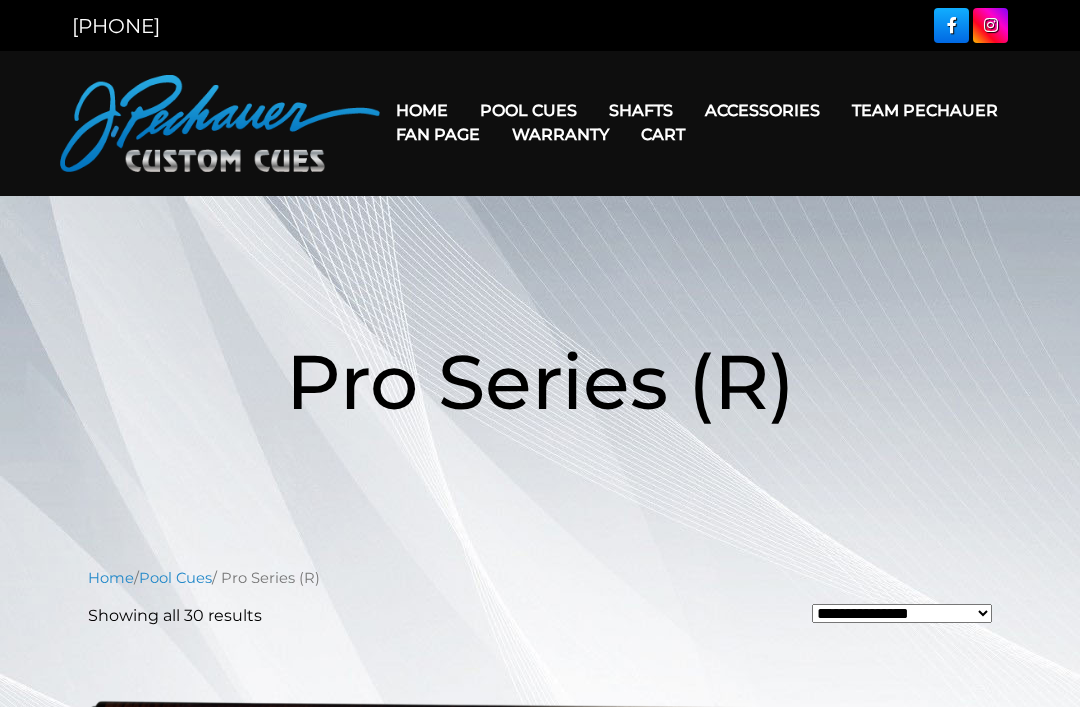 click on "**********" at bounding box center (540, 2999) 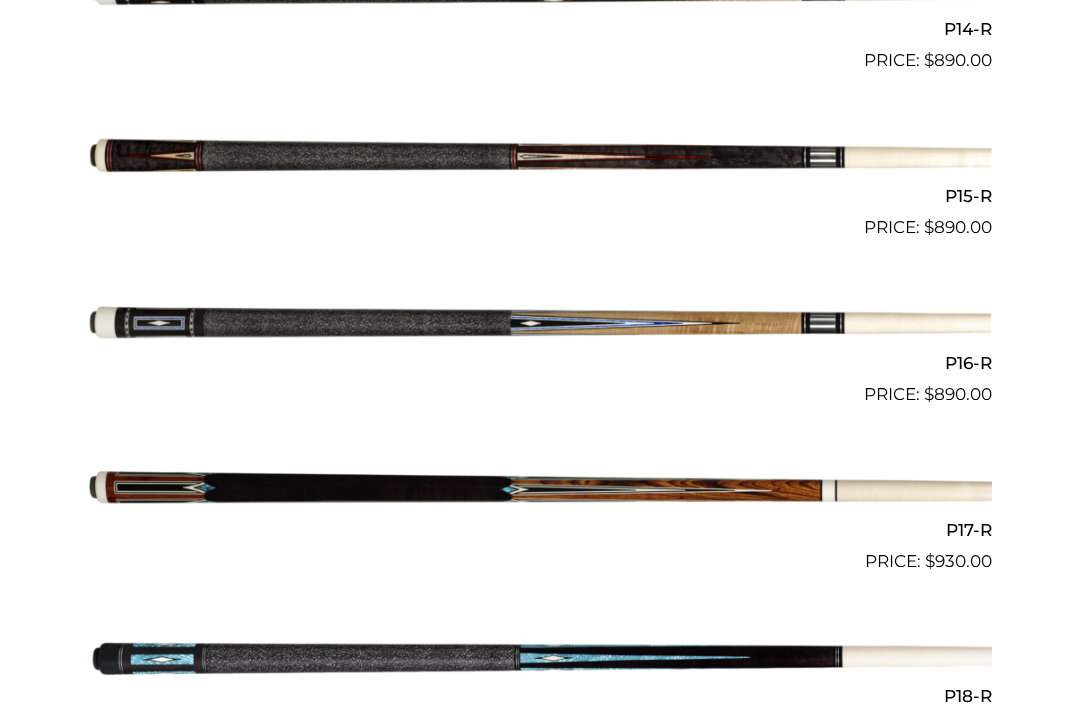 scroll, scrollTop: 2896, scrollLeft: 0, axis: vertical 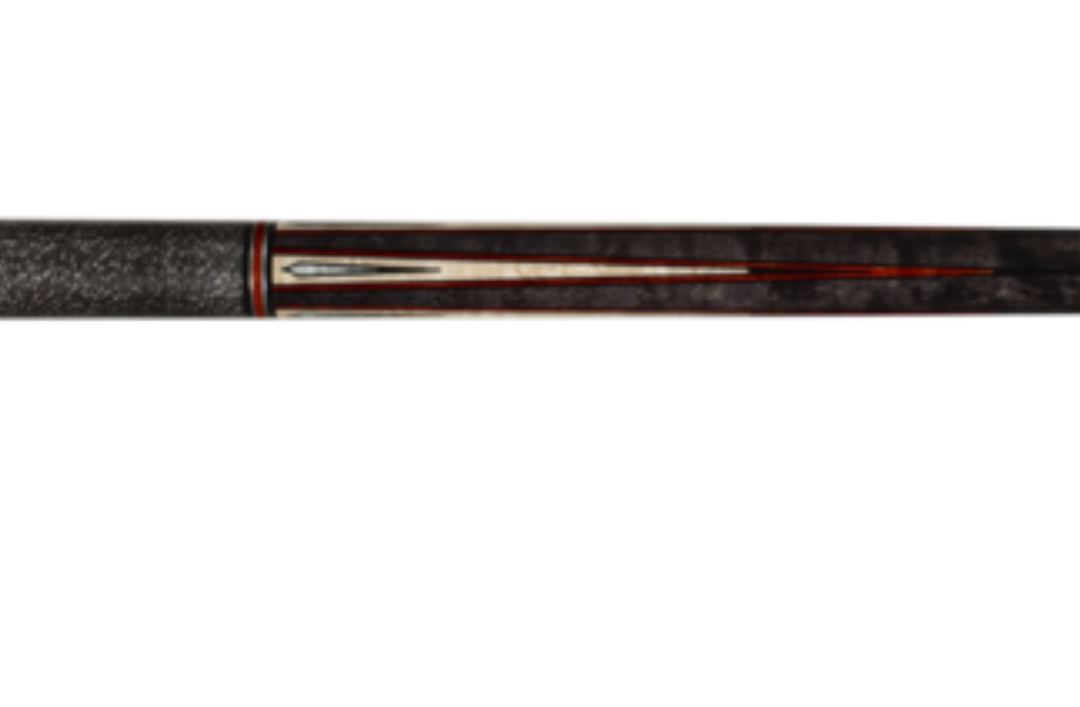 click at bounding box center (540, 162) 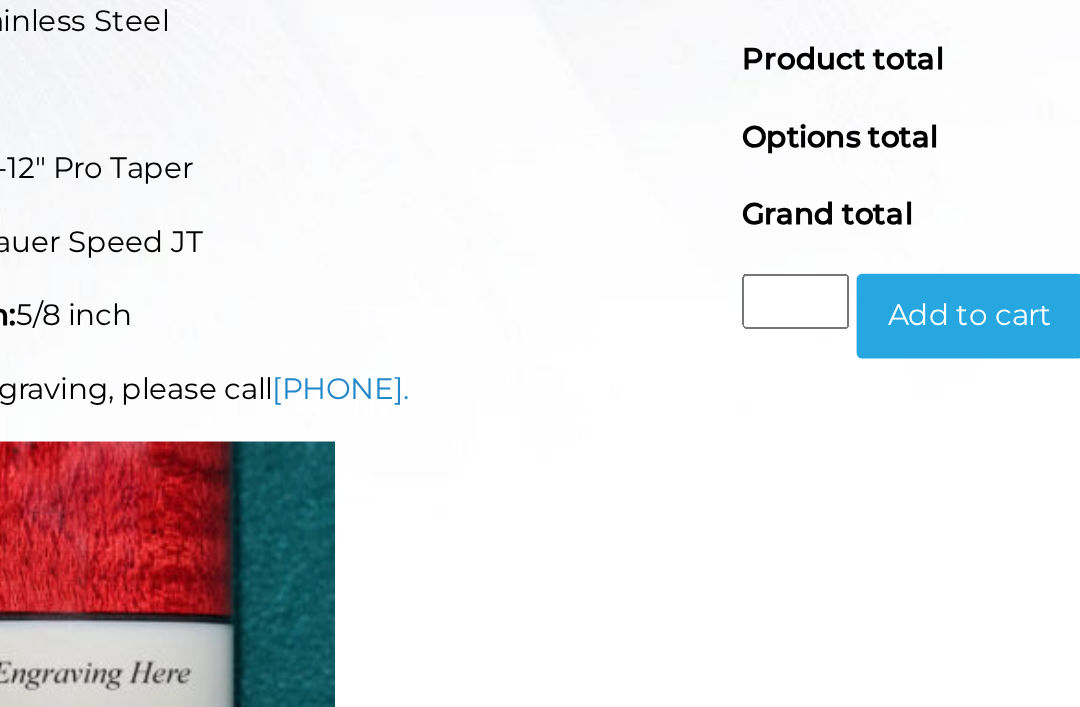 scroll, scrollTop: 509, scrollLeft: 0, axis: vertical 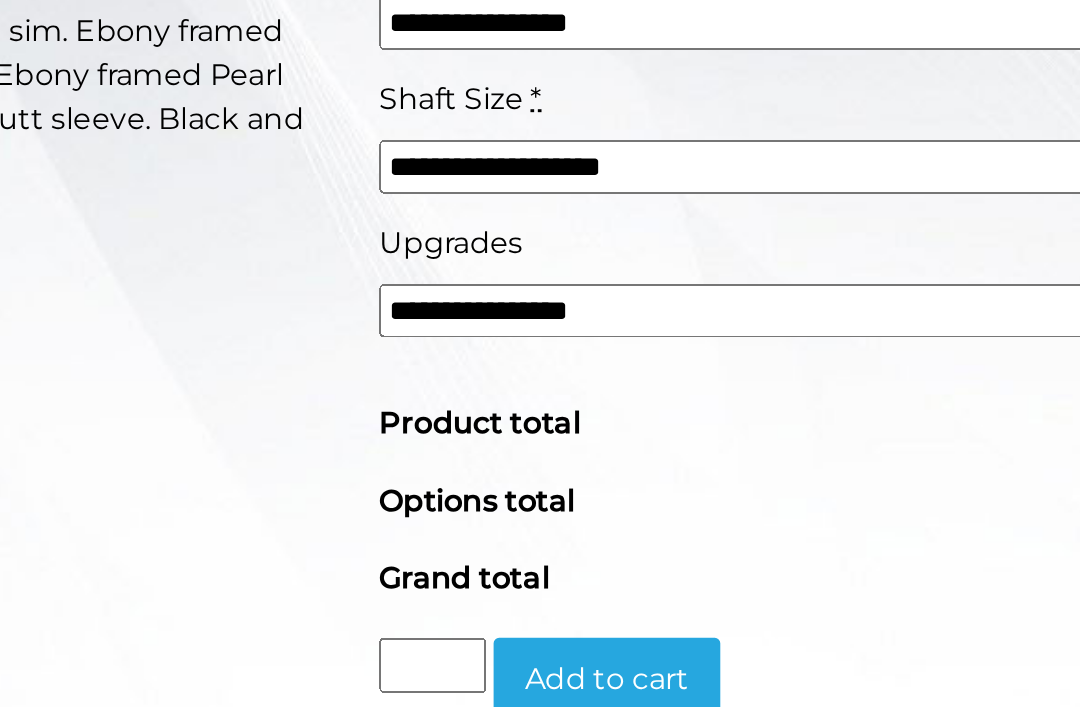 click on "**********" at bounding box center [795, 257] 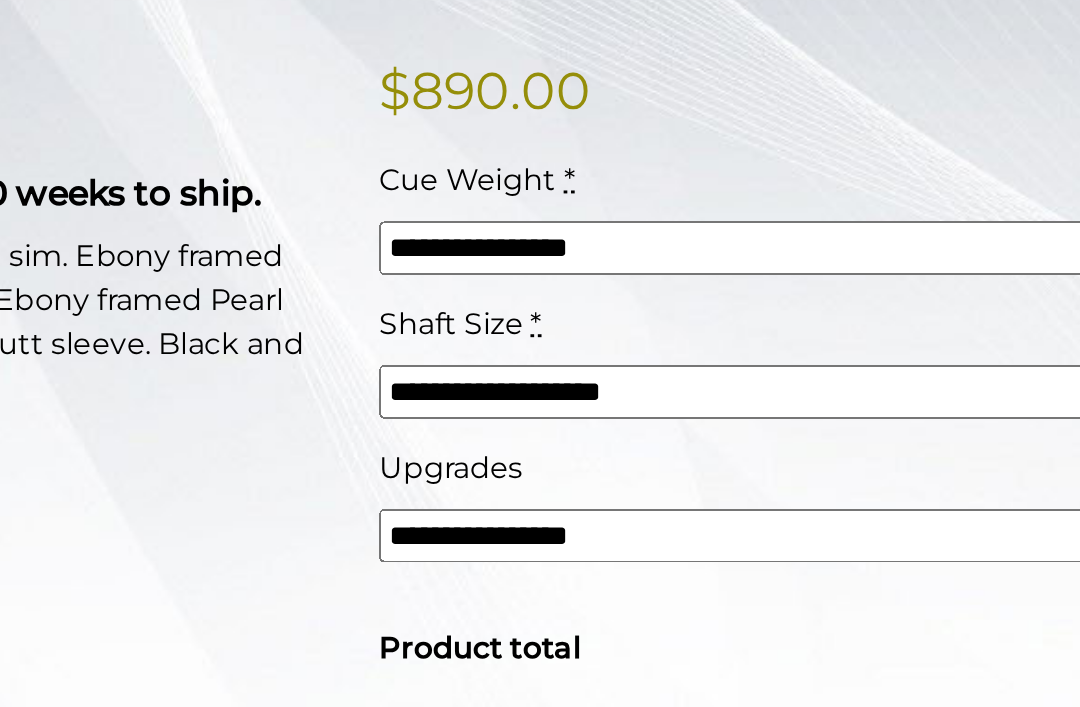 click on "**********" at bounding box center (795, 212) 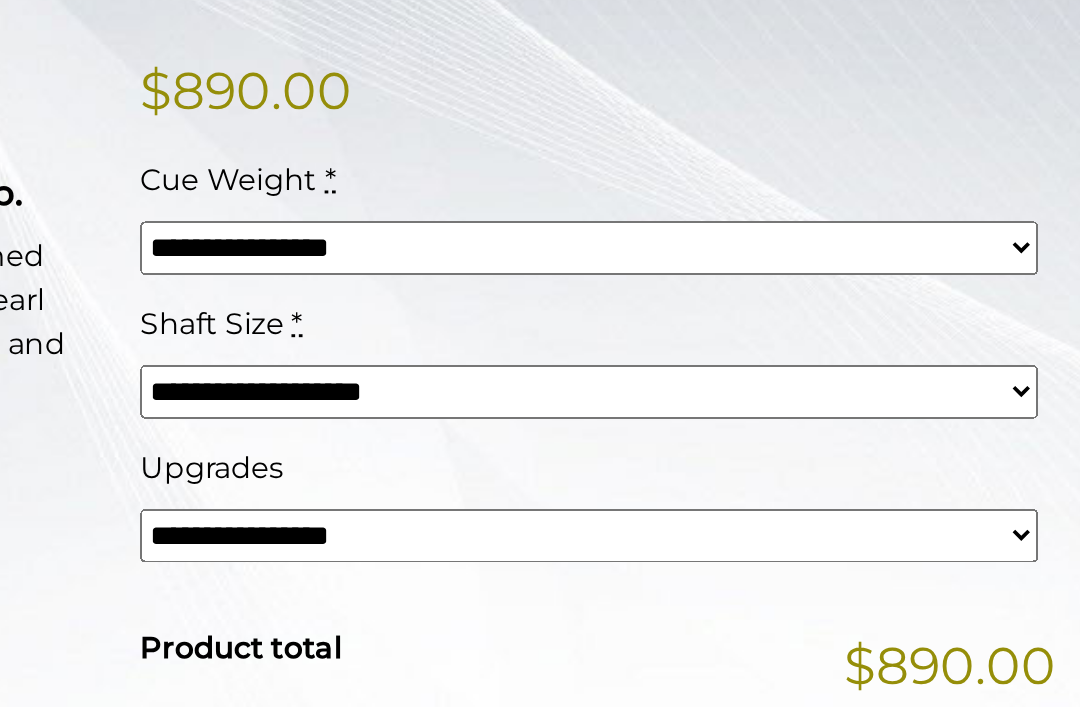 scroll, scrollTop: 476, scrollLeft: 0, axis: vertical 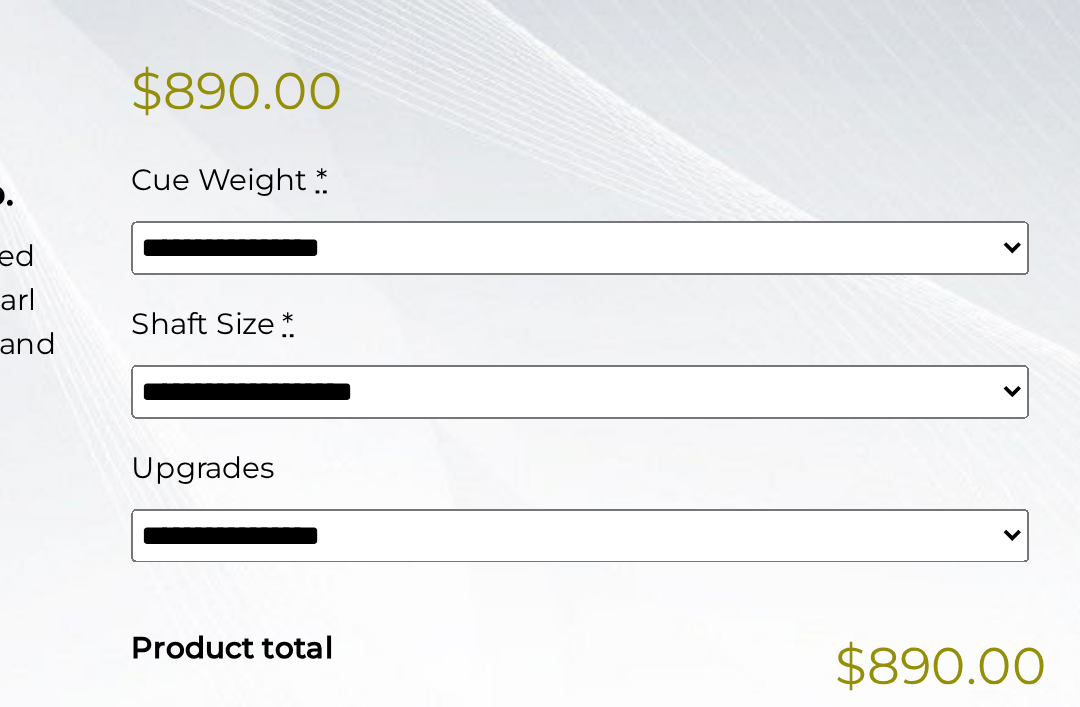 click on "**********" at bounding box center [795, 134] 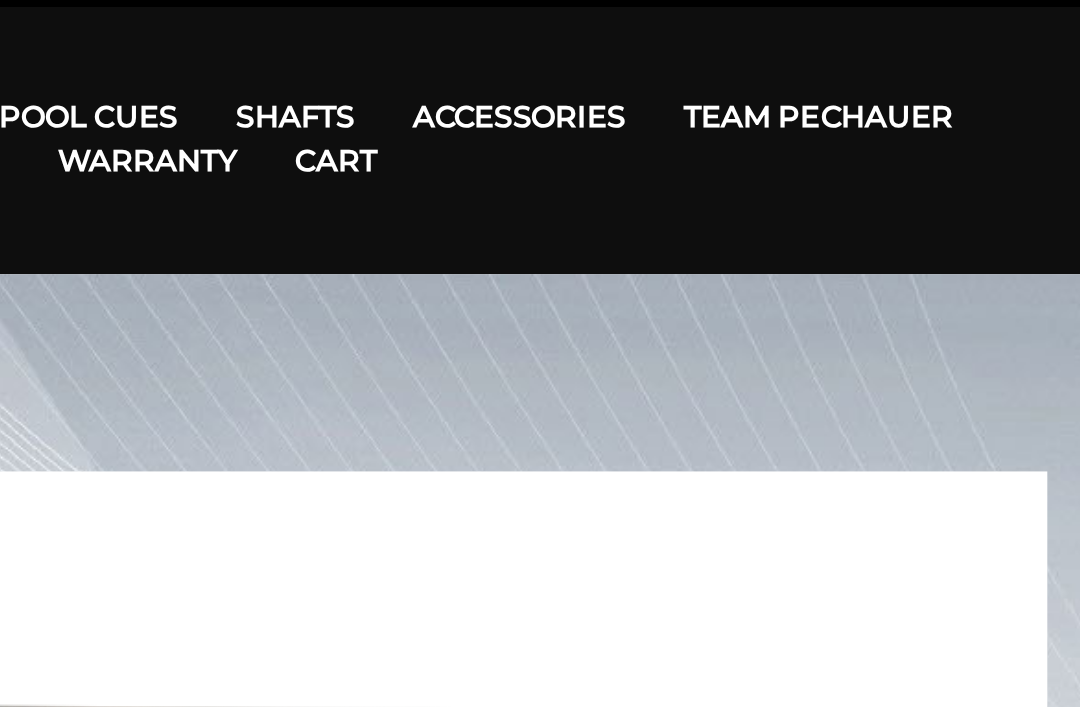 scroll, scrollTop: 0, scrollLeft: 0, axis: both 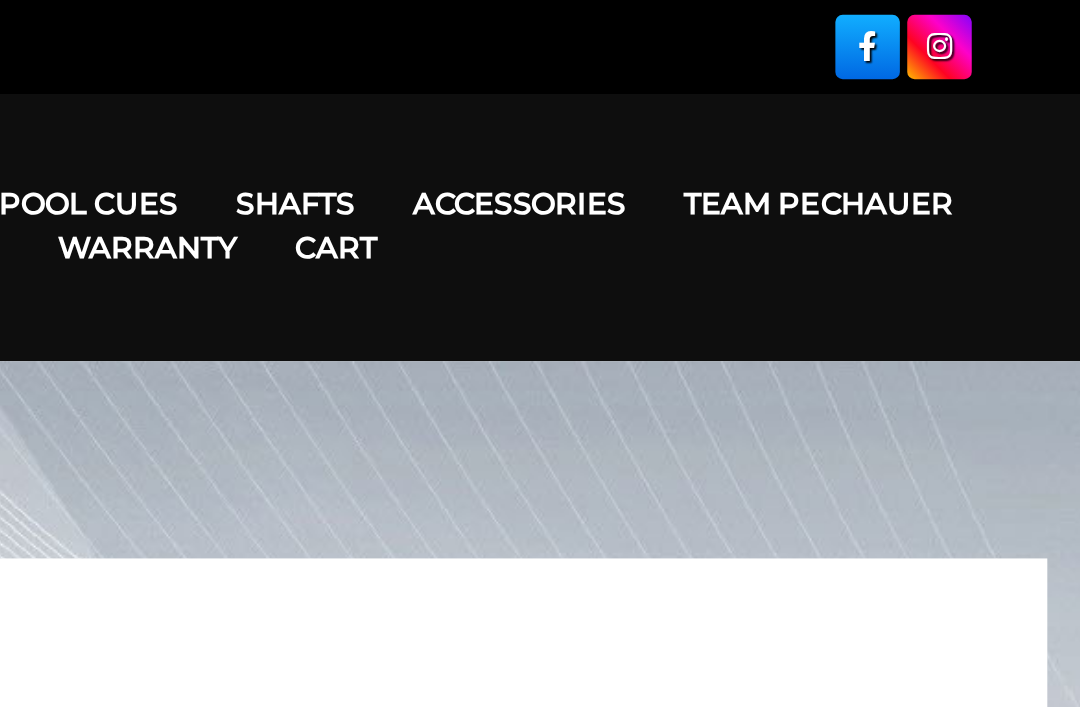 click on "People’s Choice Cues" at bounding box center (597, 281) 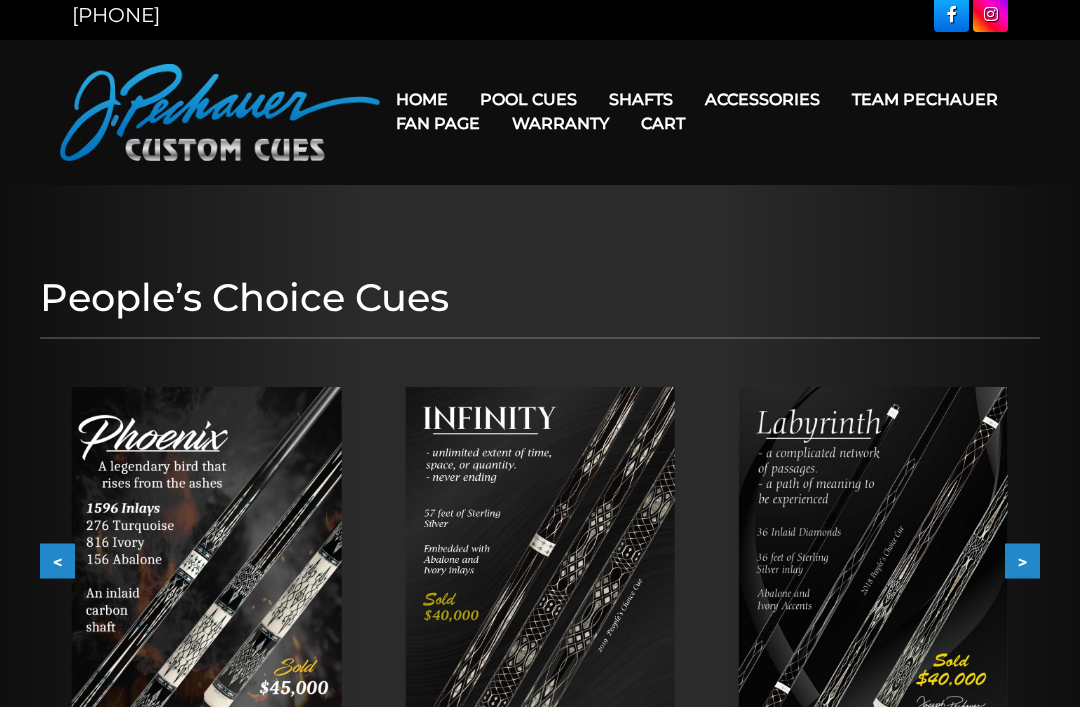 scroll, scrollTop: 0, scrollLeft: 0, axis: both 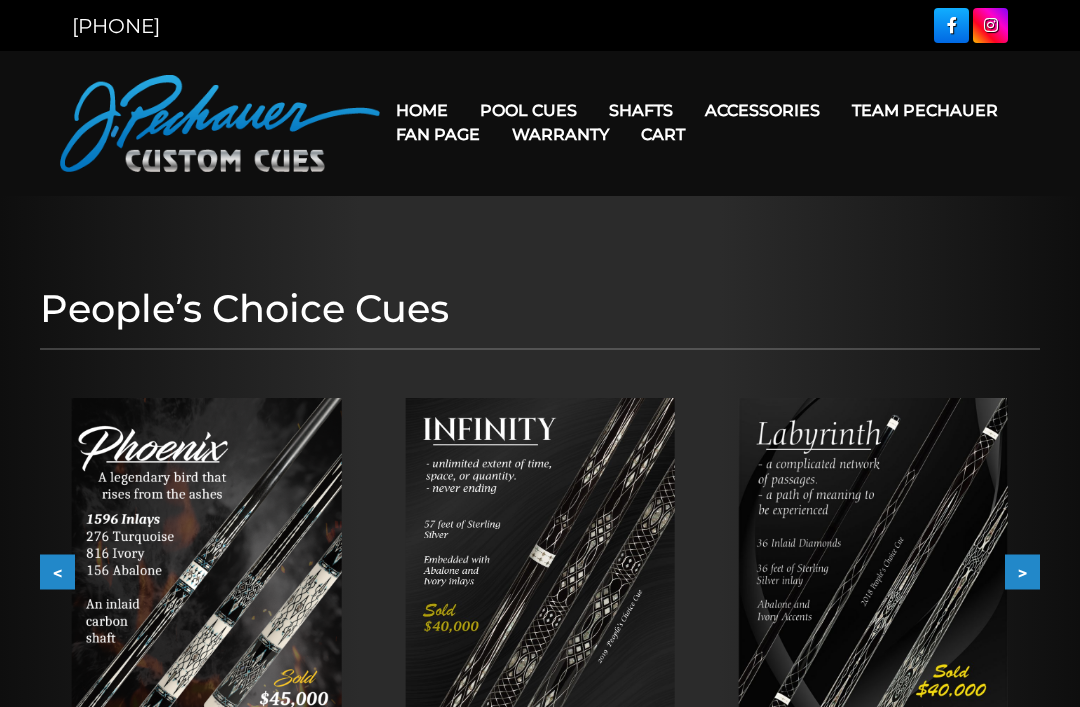 click on "Champion Collection" at bounding box center (589, 224) 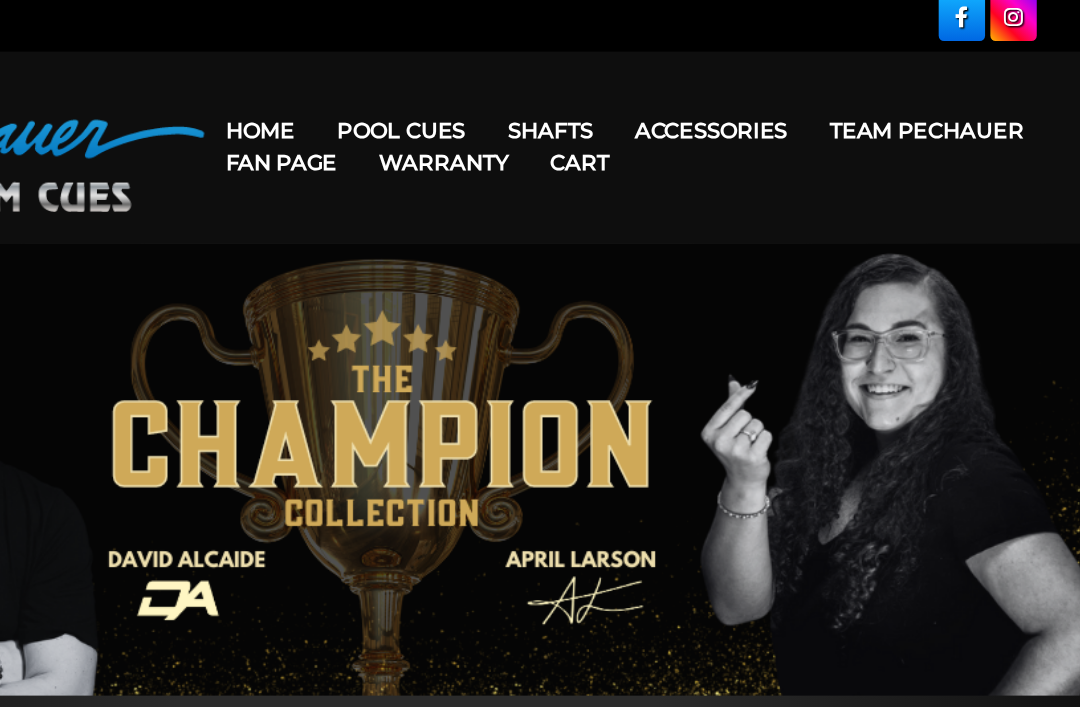 scroll, scrollTop: 0, scrollLeft: 0, axis: both 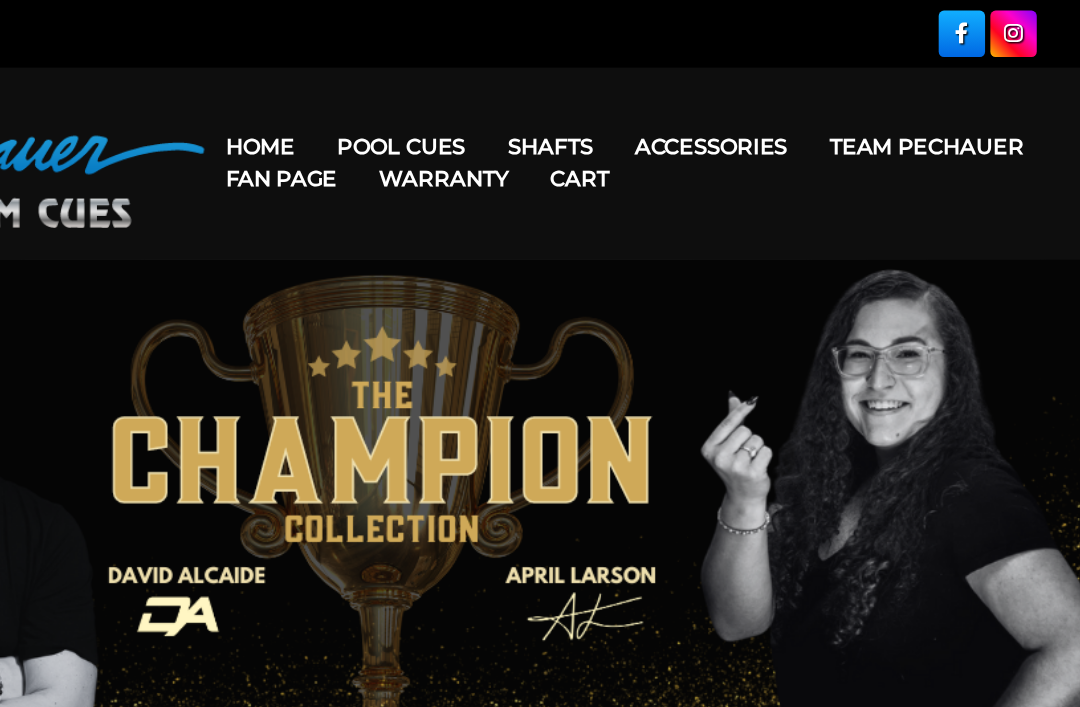 click on "Celebration Cue" at bounding box center (589, 252) 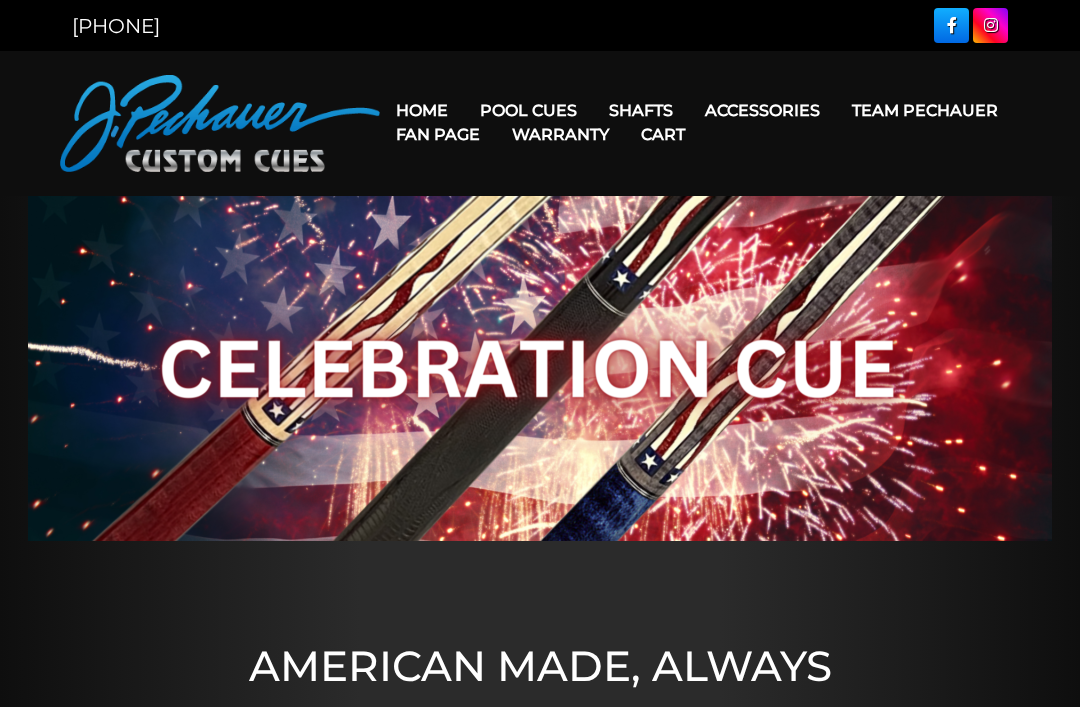 scroll, scrollTop: 0, scrollLeft: 0, axis: both 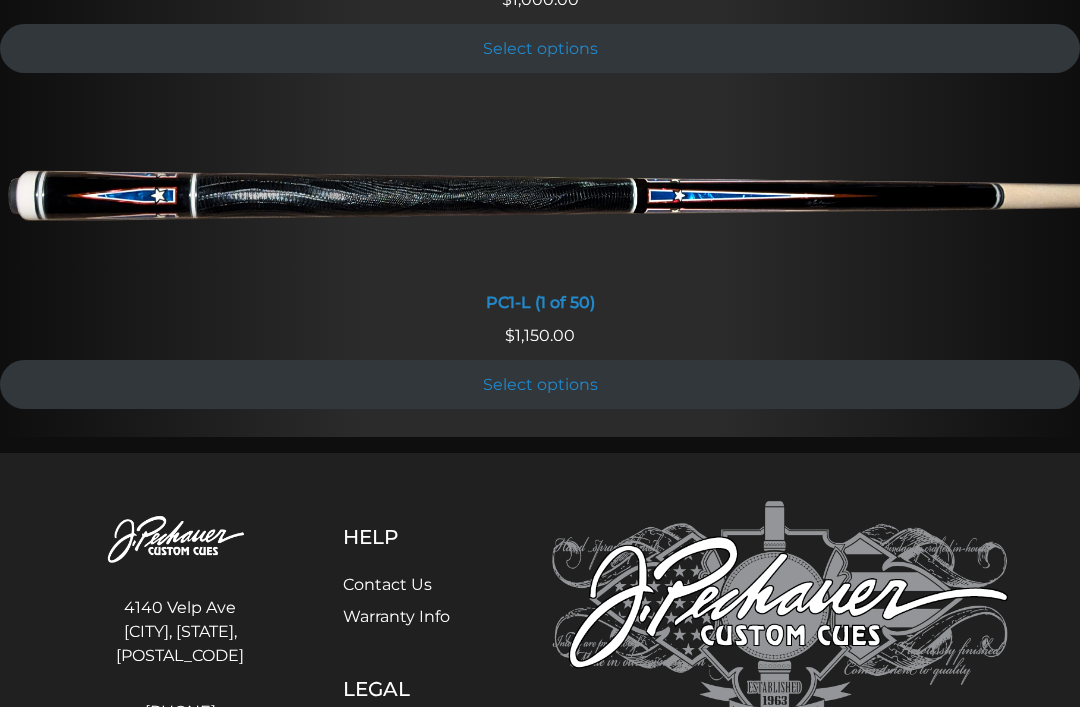 click on "Select options" at bounding box center (540, 384) 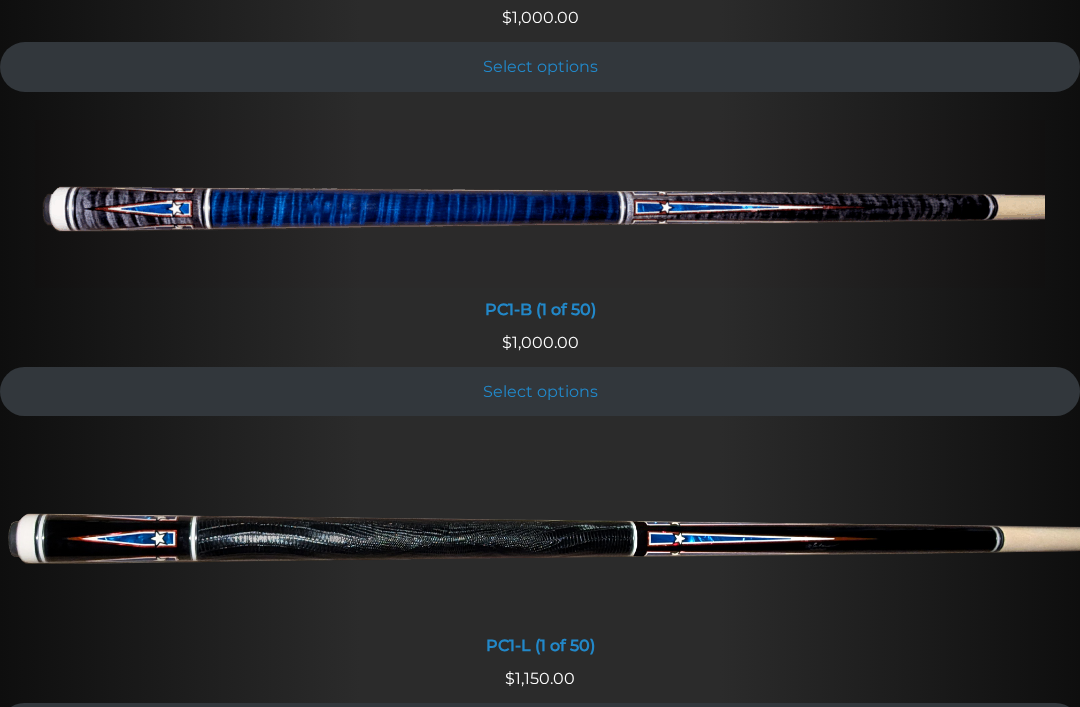 scroll, scrollTop: 888, scrollLeft: 0, axis: vertical 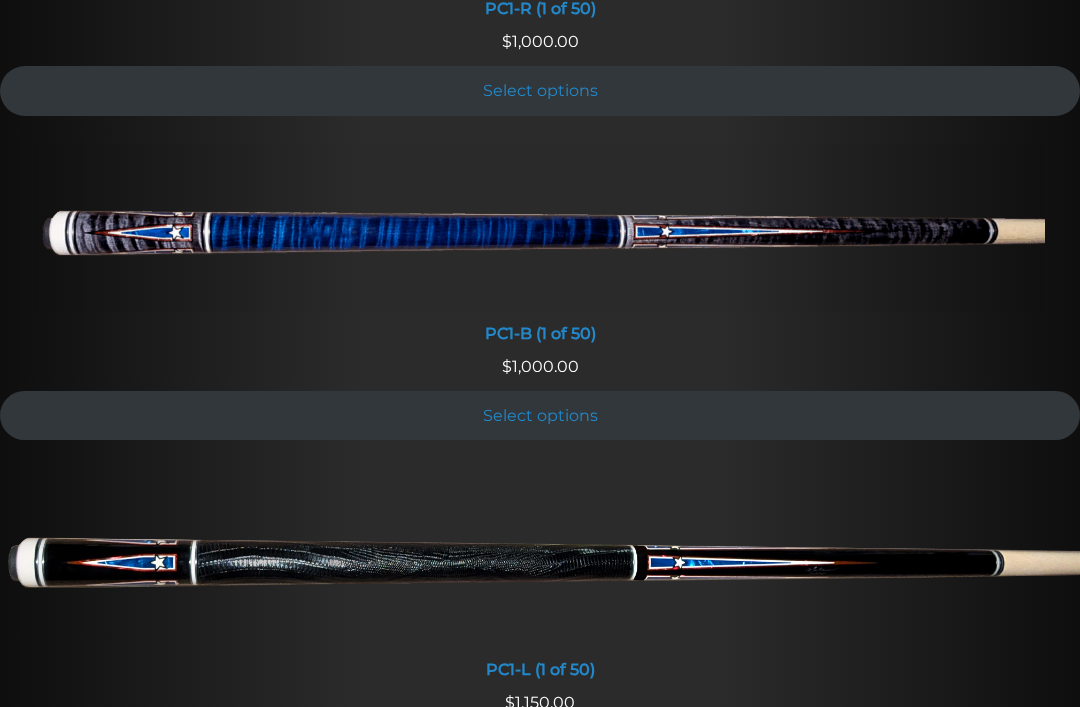 click at bounding box center [540, 228] 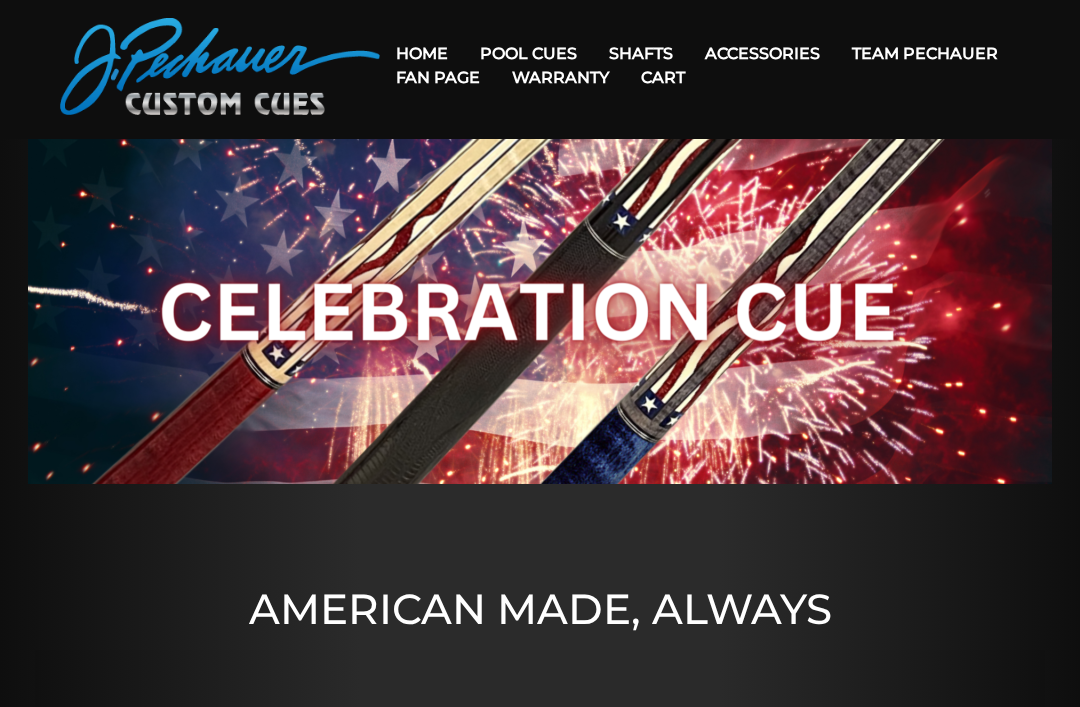 scroll, scrollTop: 0, scrollLeft: 0, axis: both 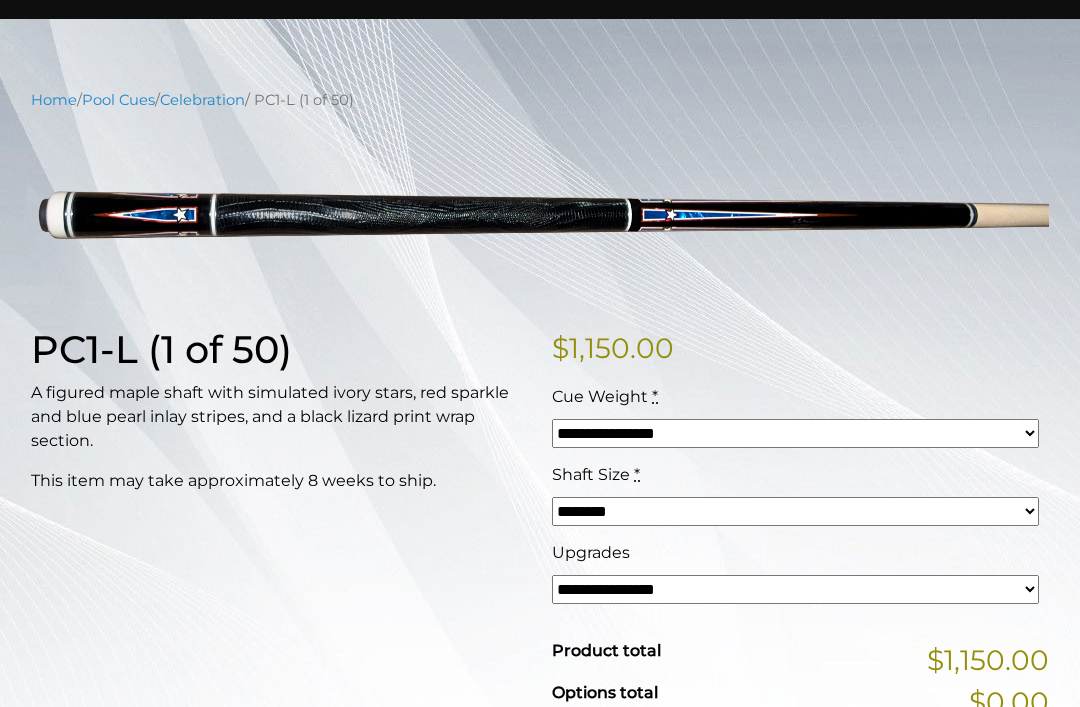 click on "******** ******** ******* ********" at bounding box center [795, 511] 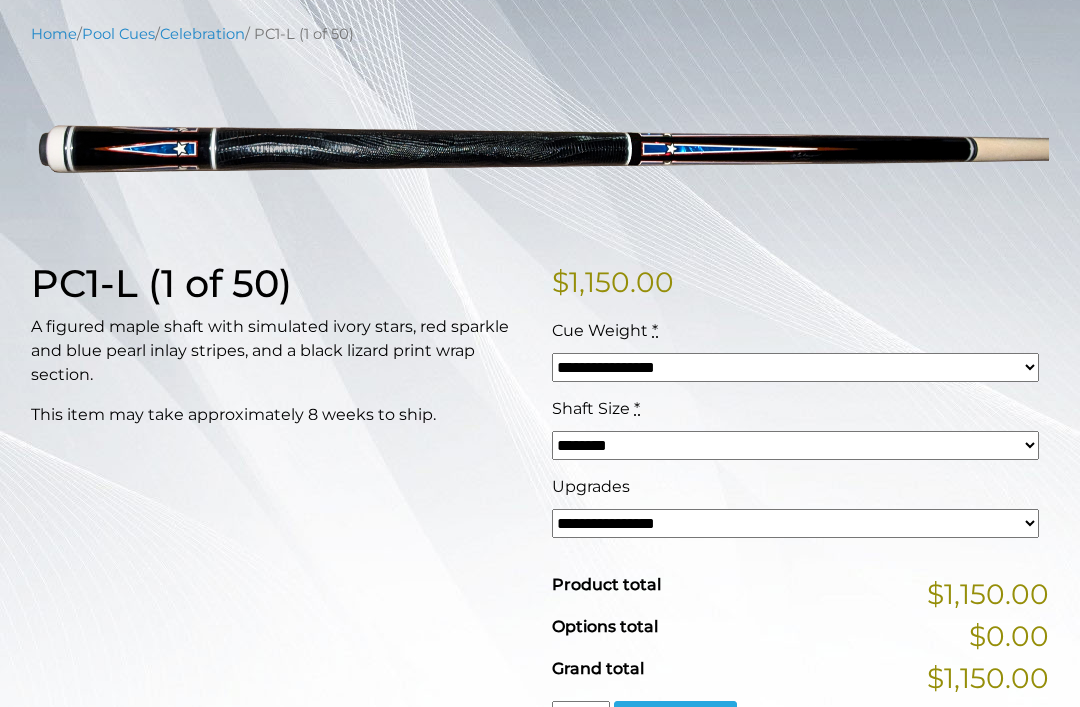 scroll, scrollTop: 249, scrollLeft: 0, axis: vertical 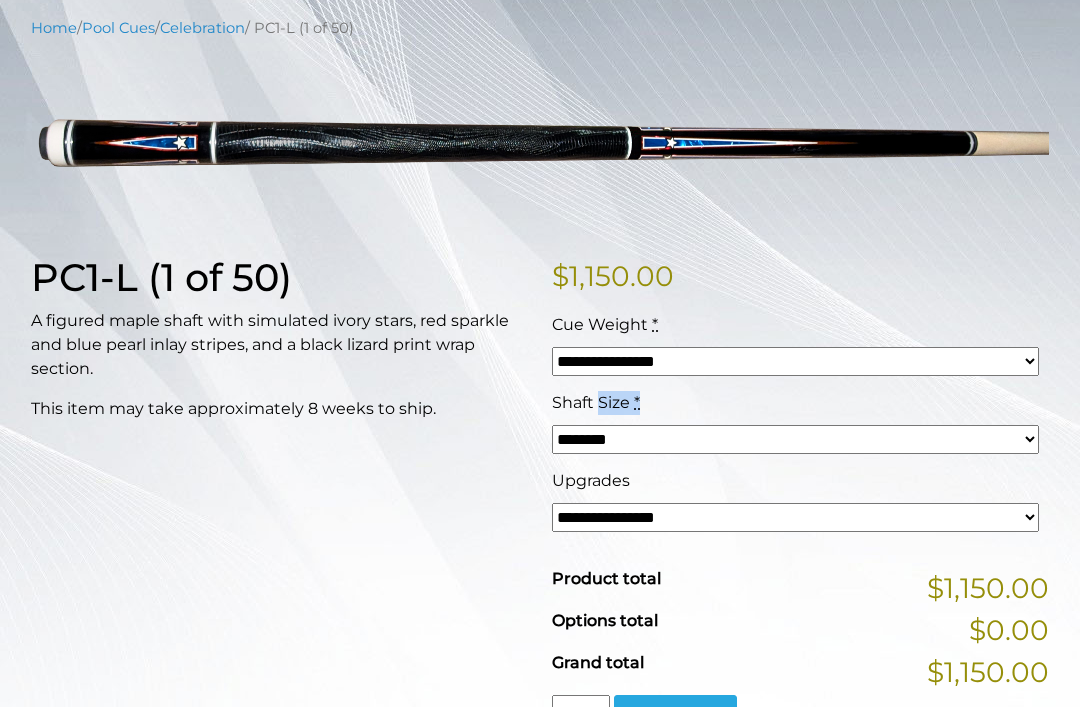 click on "**********" at bounding box center [795, 517] 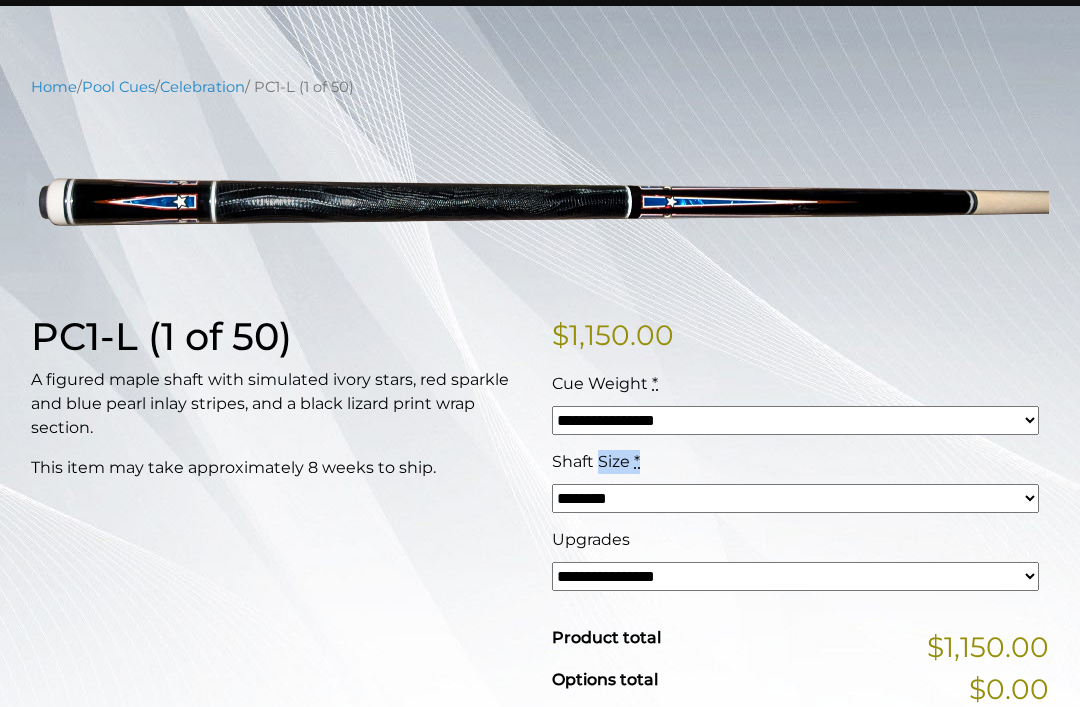 scroll, scrollTop: 185, scrollLeft: 0, axis: vertical 